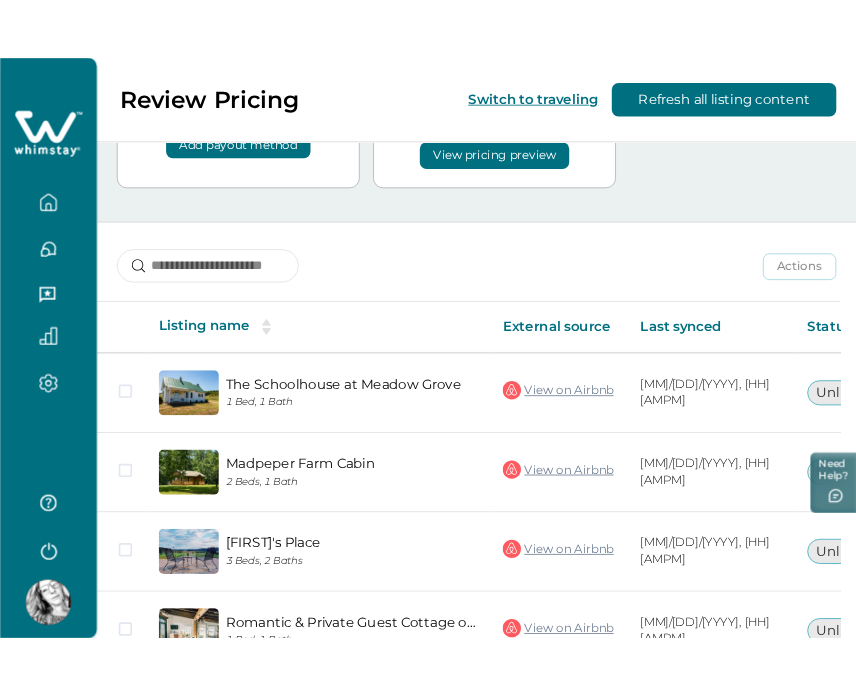 scroll, scrollTop: 164, scrollLeft: 0, axis: vertical 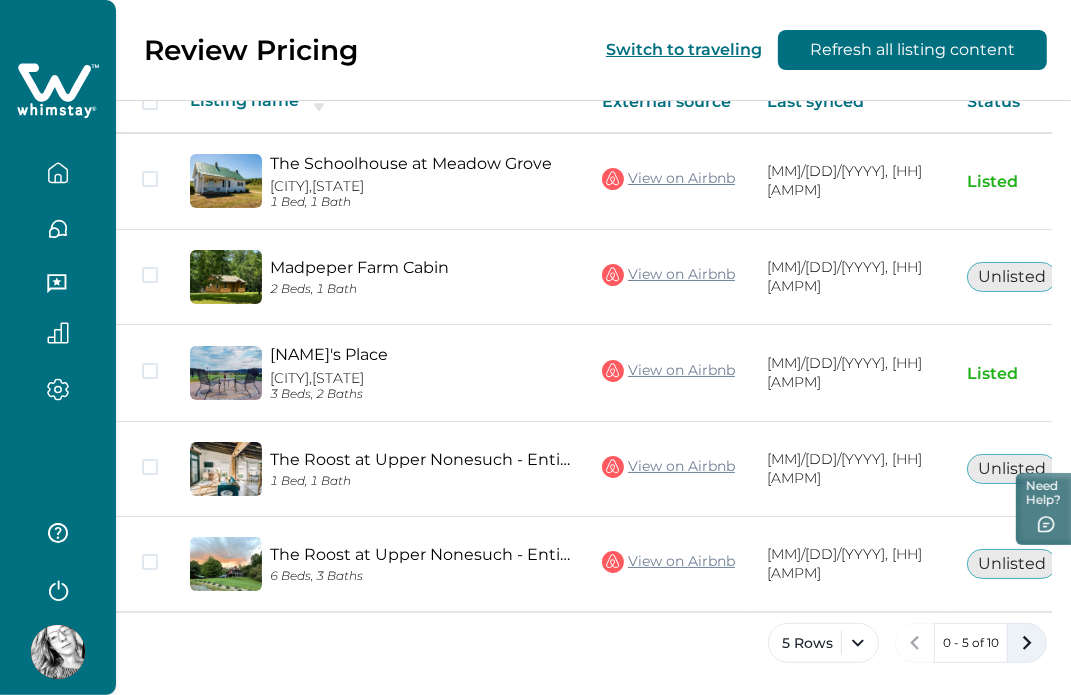 click at bounding box center [1027, 643] 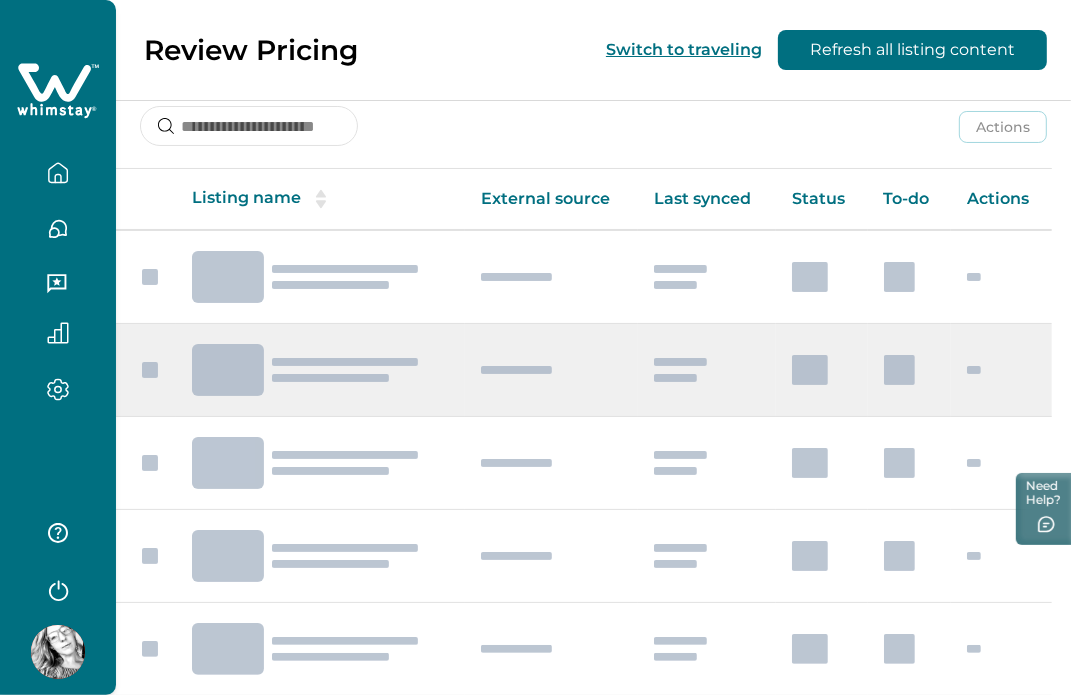 scroll, scrollTop: 381, scrollLeft: 0, axis: vertical 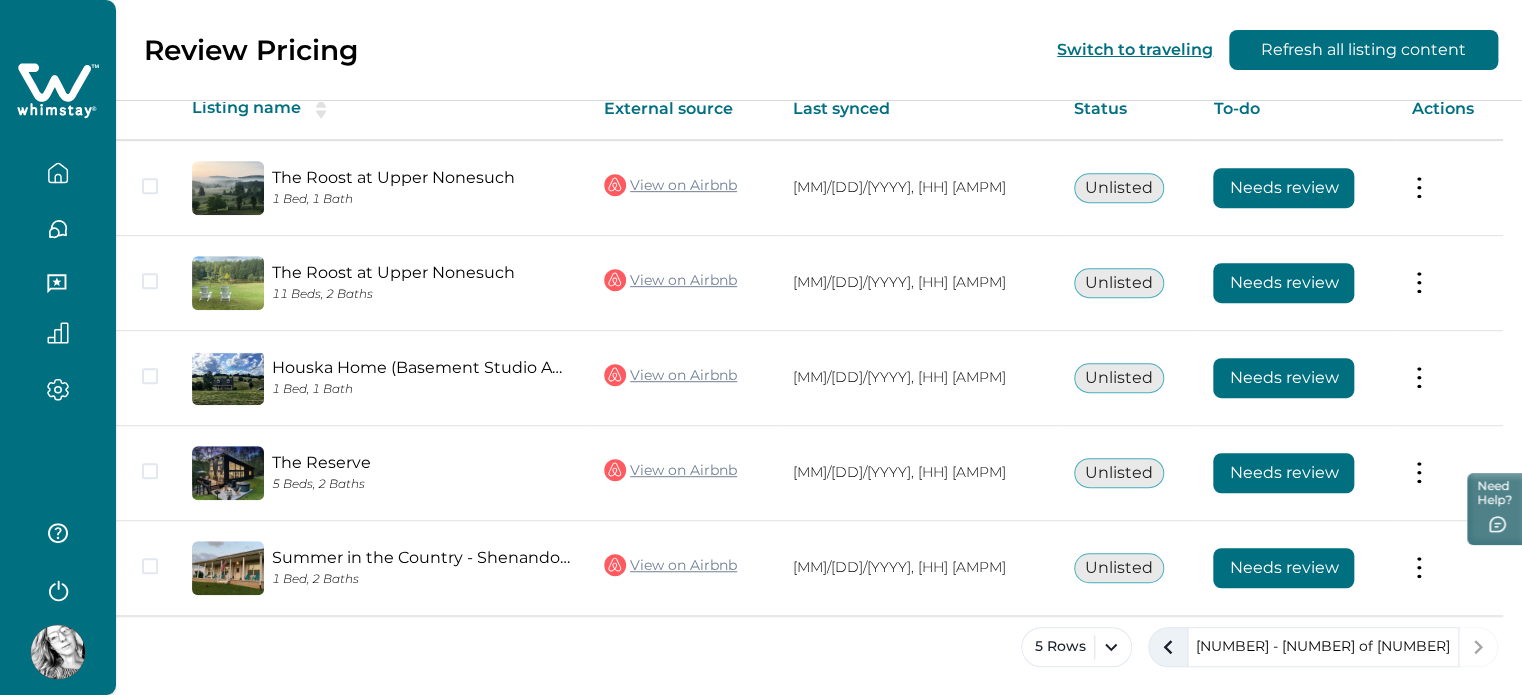 click at bounding box center (1168, 647) 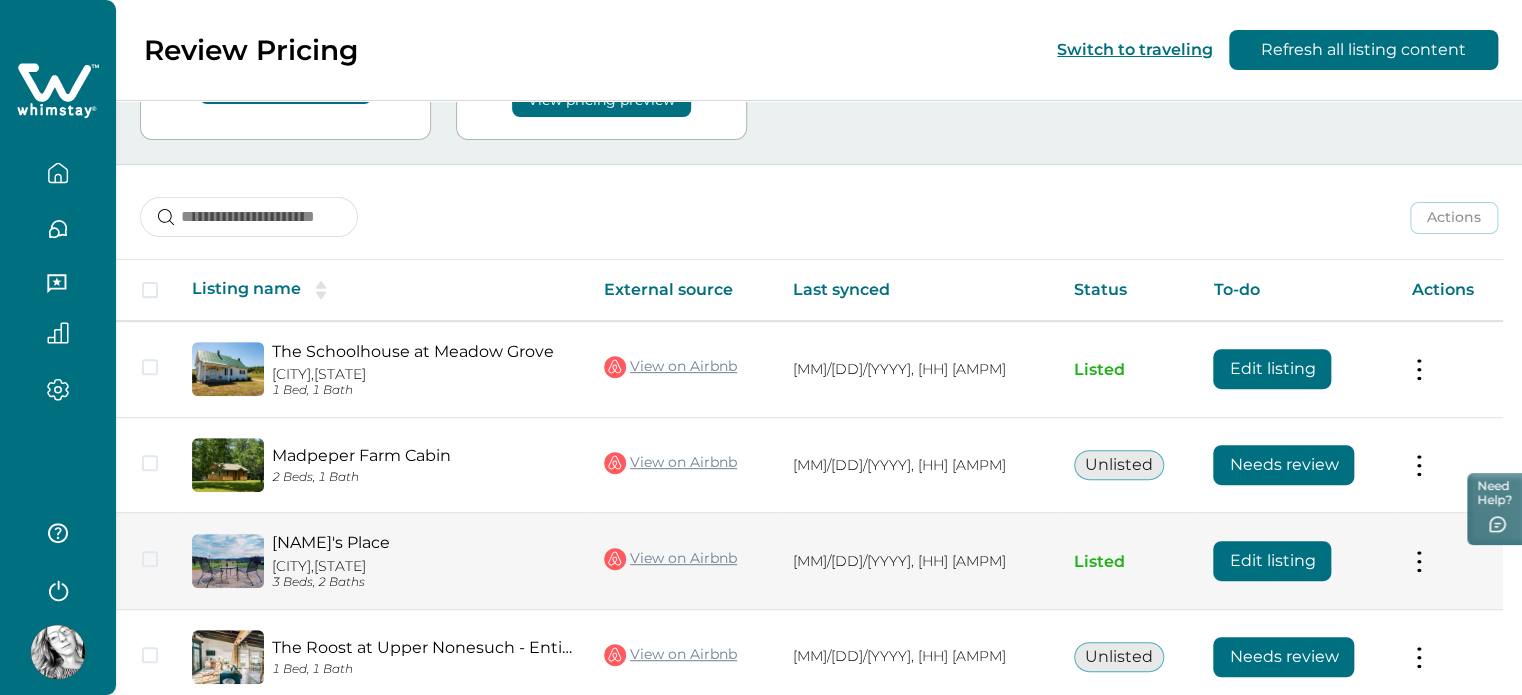scroll, scrollTop: 180, scrollLeft: 0, axis: vertical 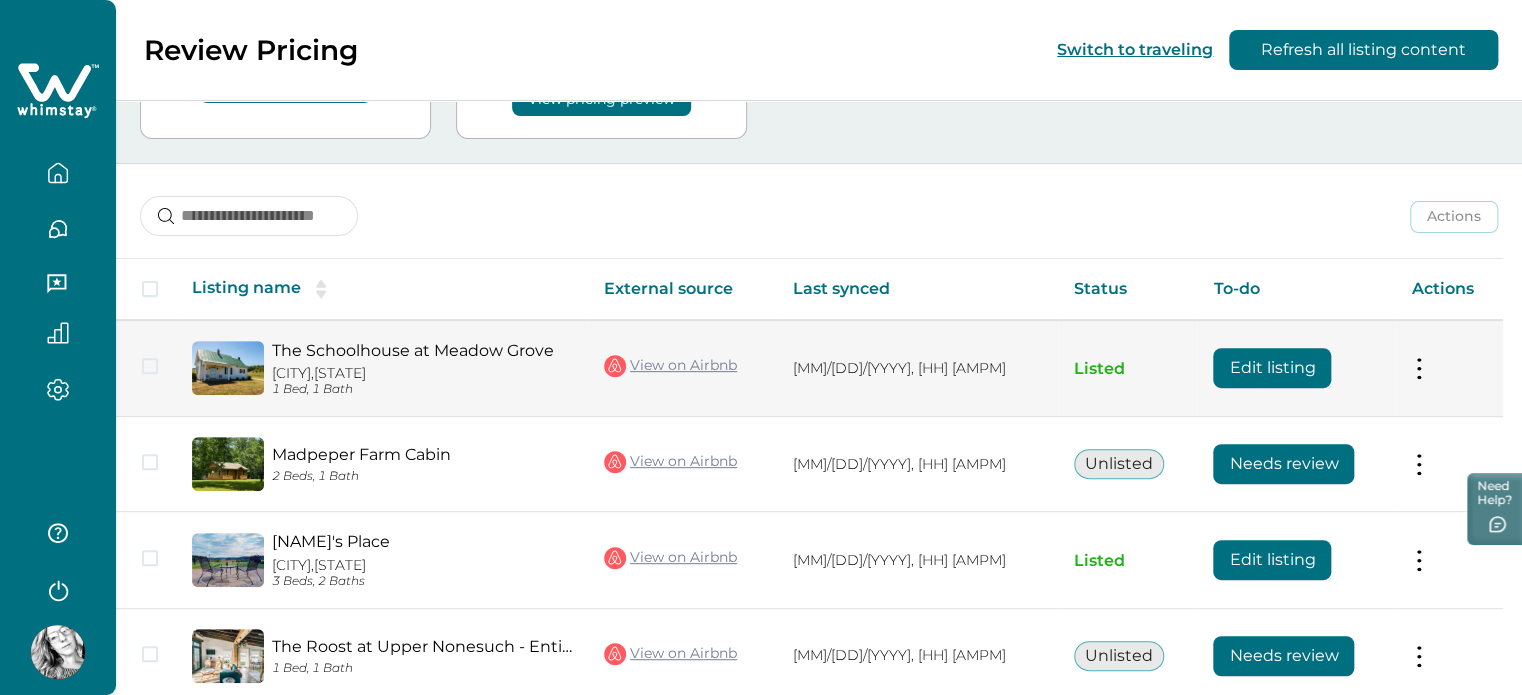 click on "Edit listing" at bounding box center (1272, 368) 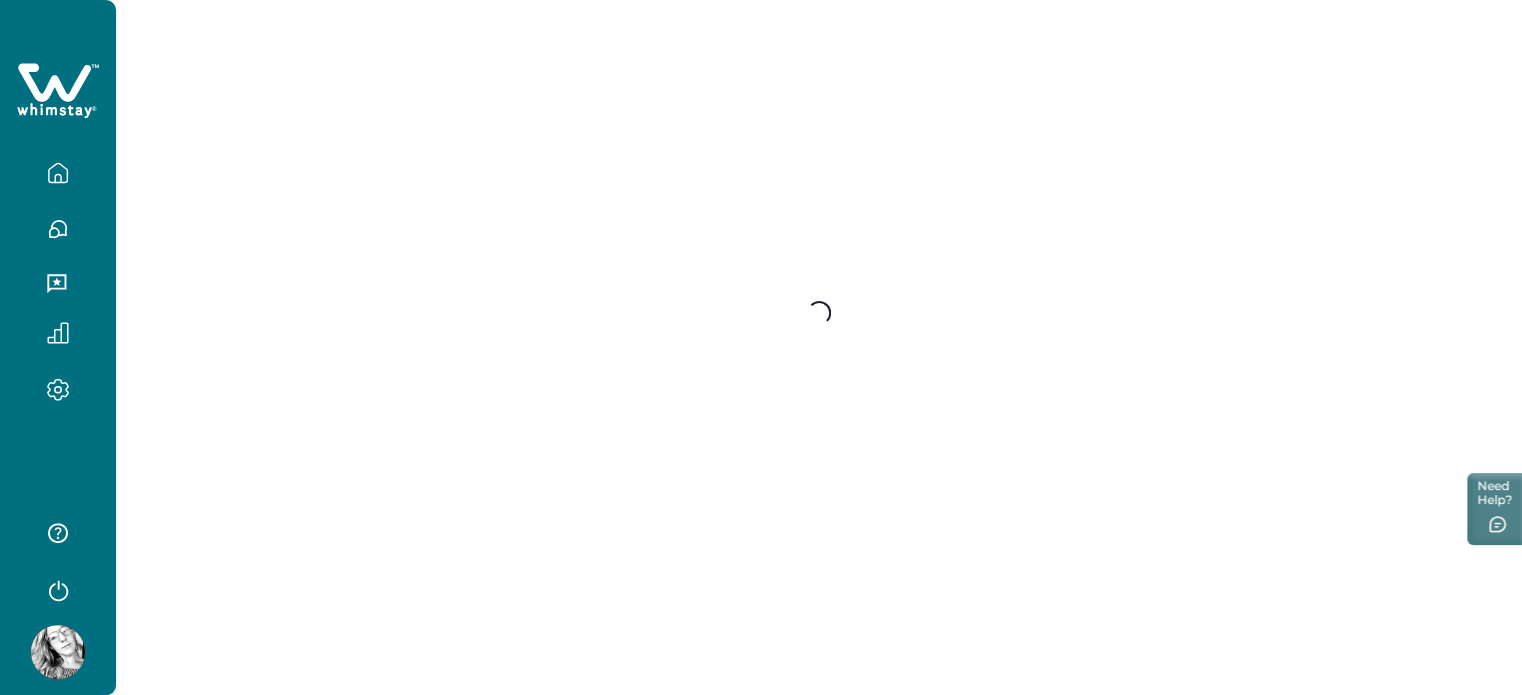 scroll, scrollTop: 0, scrollLeft: 0, axis: both 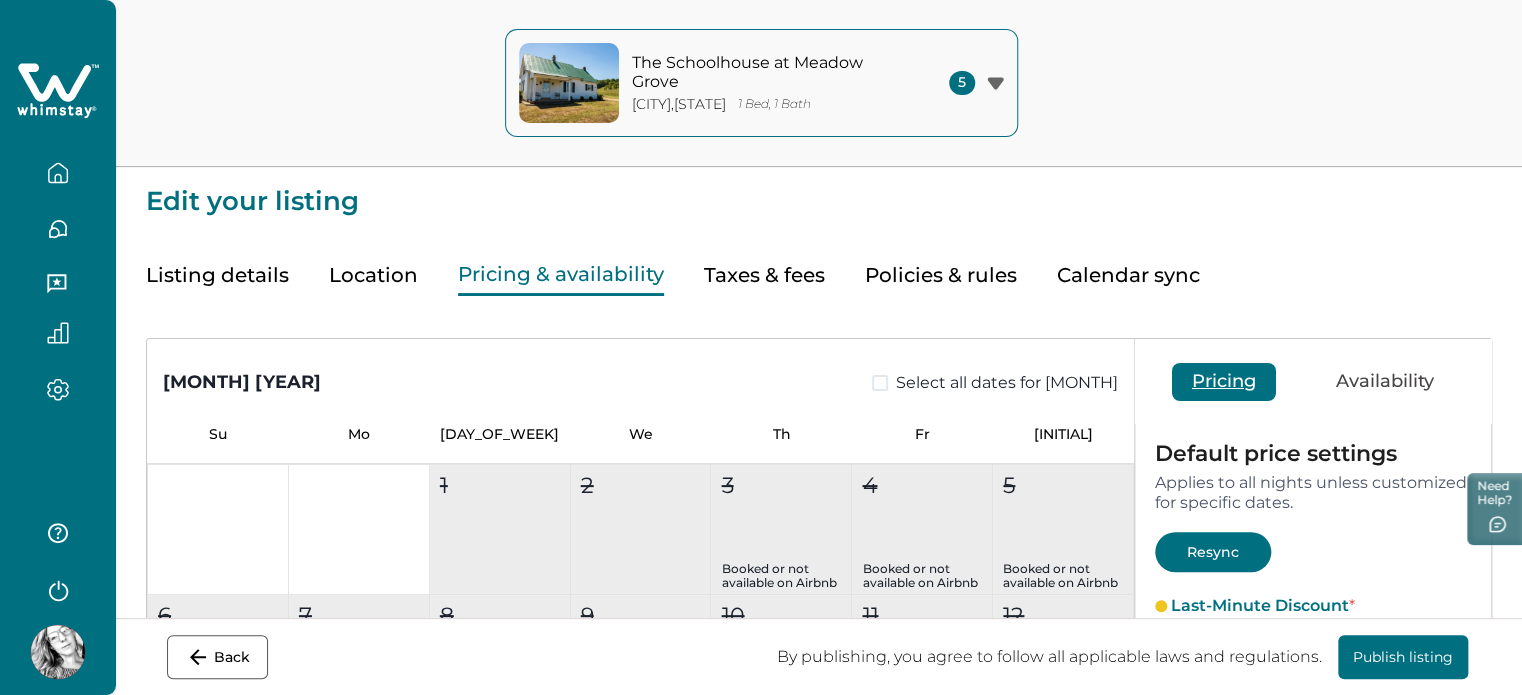 click on "Pricing & availability" at bounding box center [561, 275] 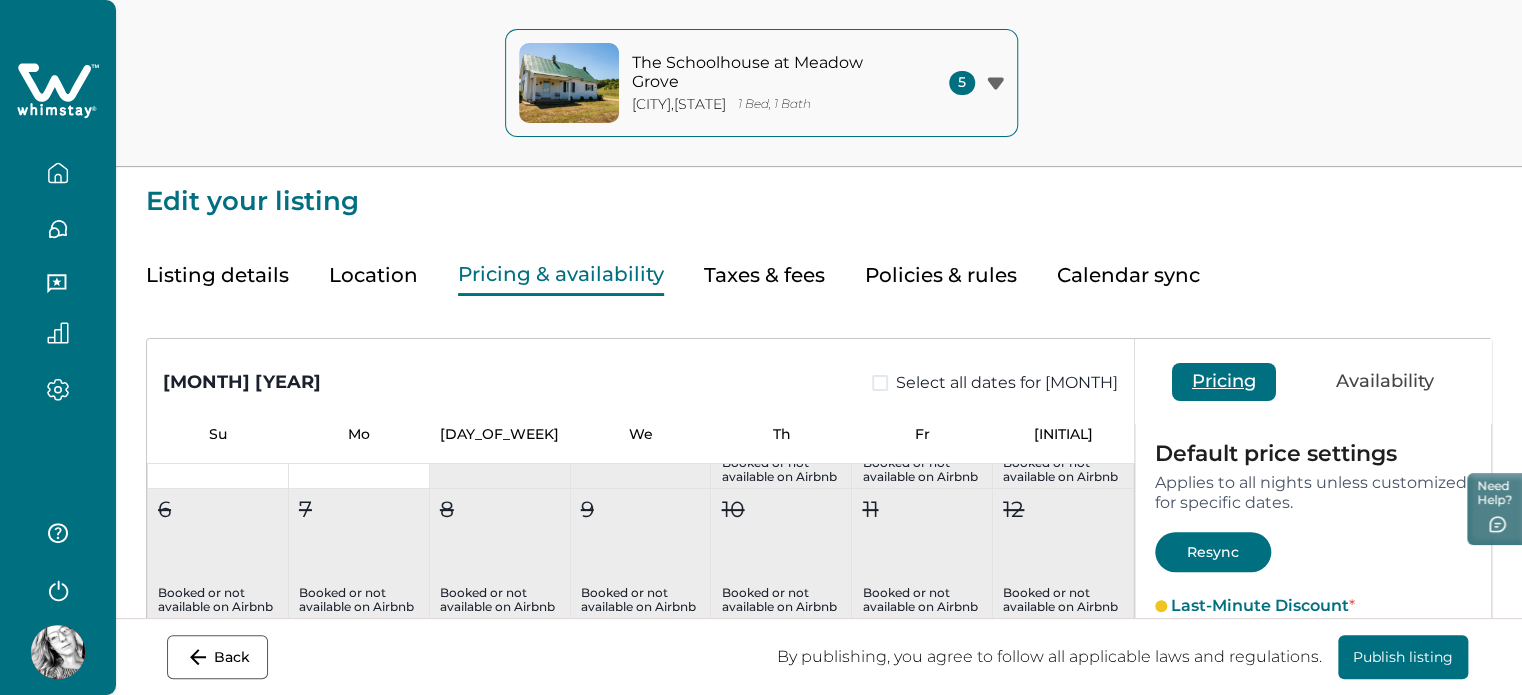 scroll, scrollTop: 68, scrollLeft: 0, axis: vertical 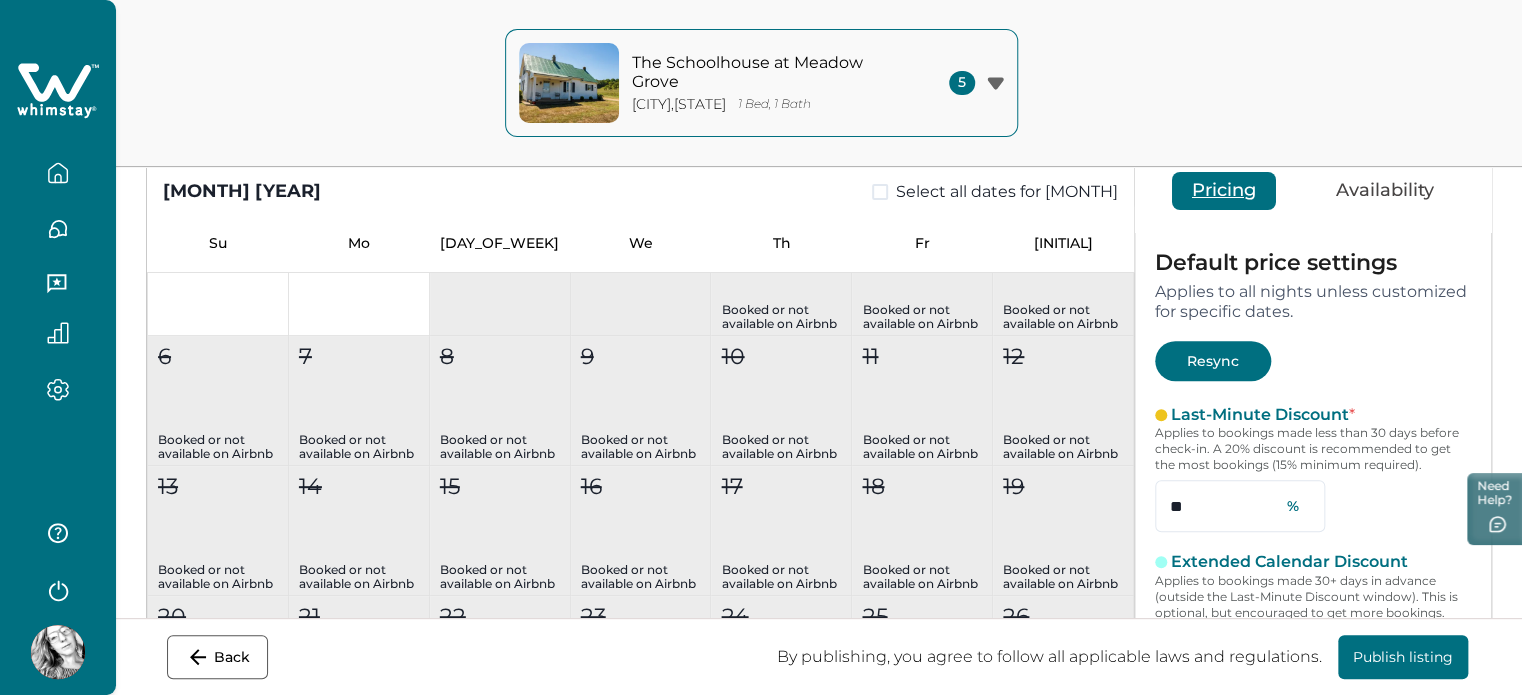 click on "Resync" at bounding box center [1213, 361] 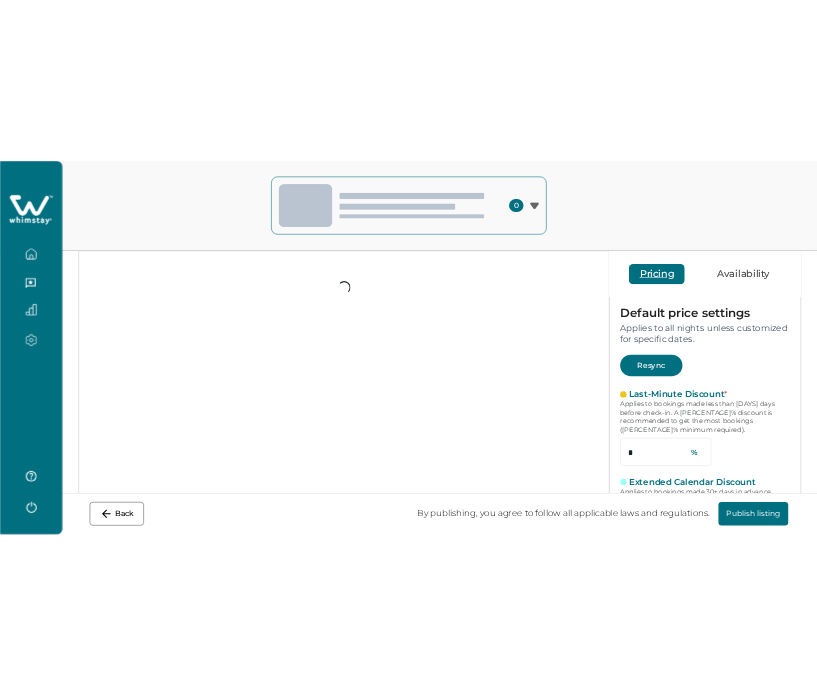 scroll, scrollTop: 172, scrollLeft: 0, axis: vertical 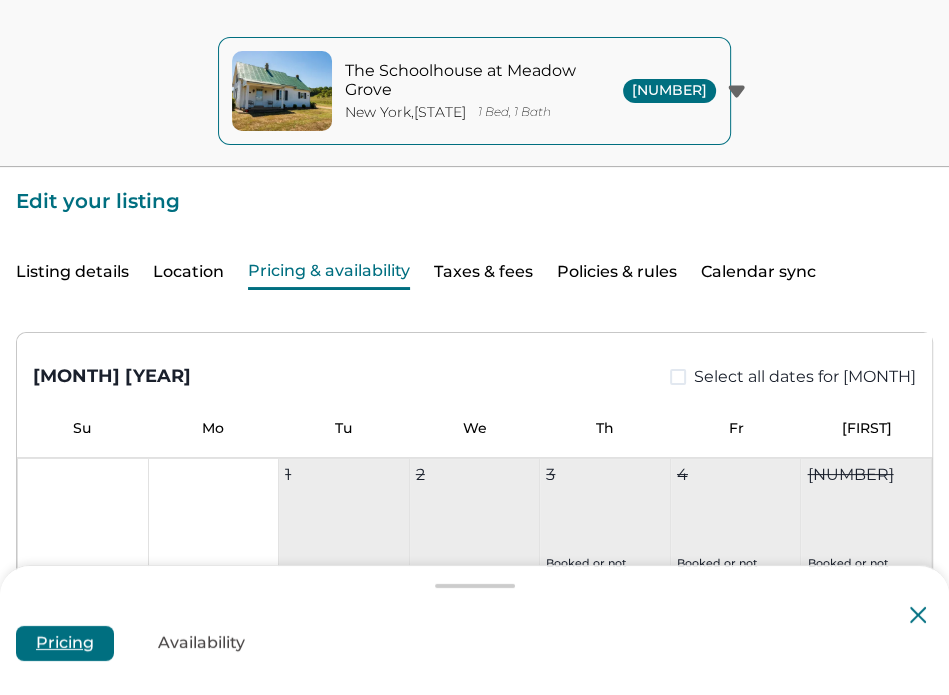 click on "Listing details" at bounding box center (72, 272) 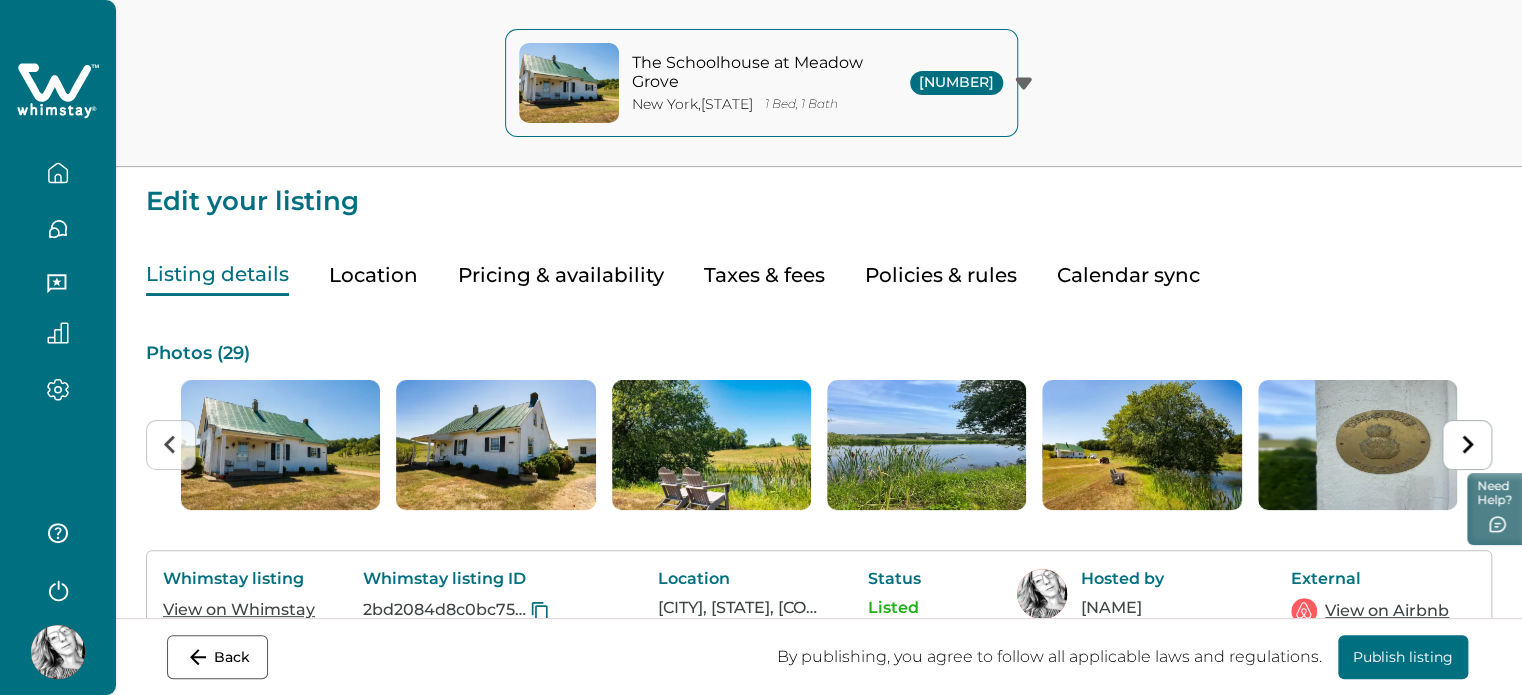 click at bounding box center (58, 173) 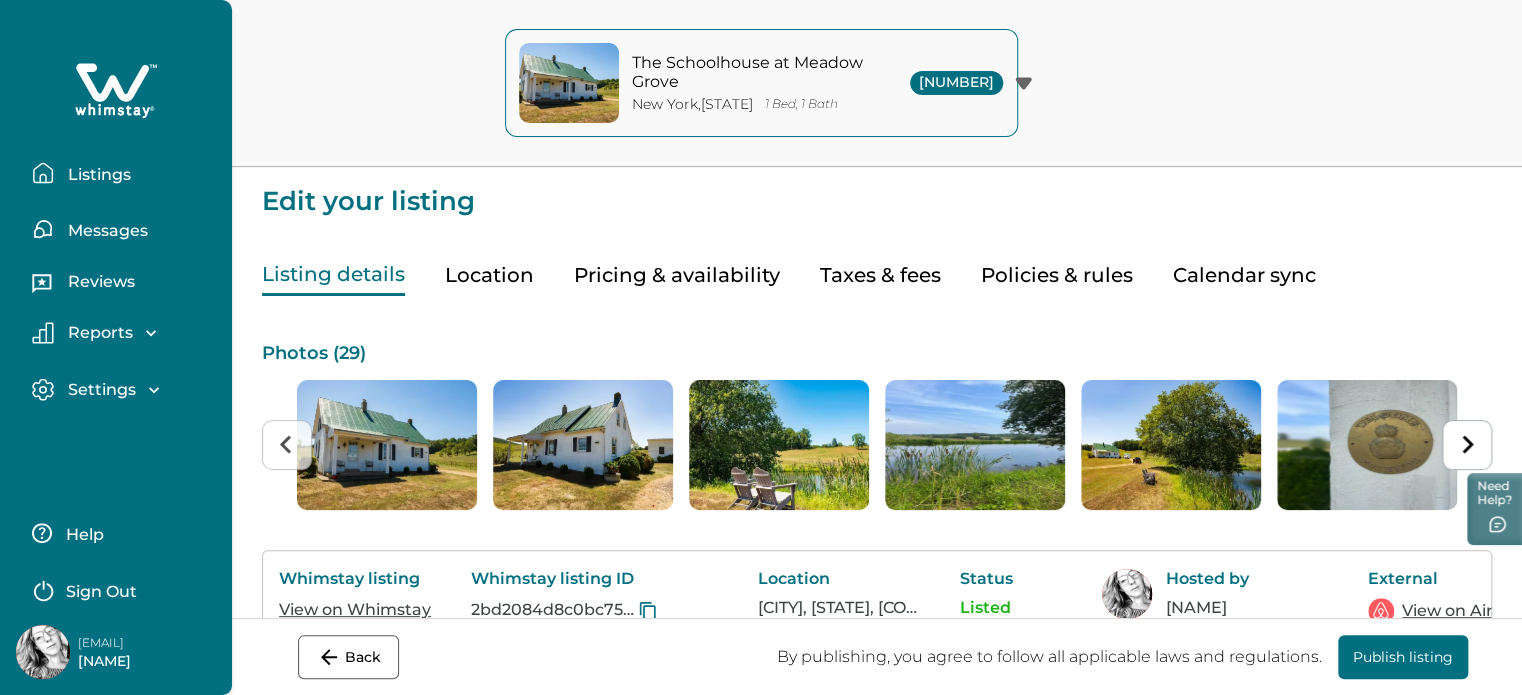 click on "Listings" at bounding box center [124, 173] 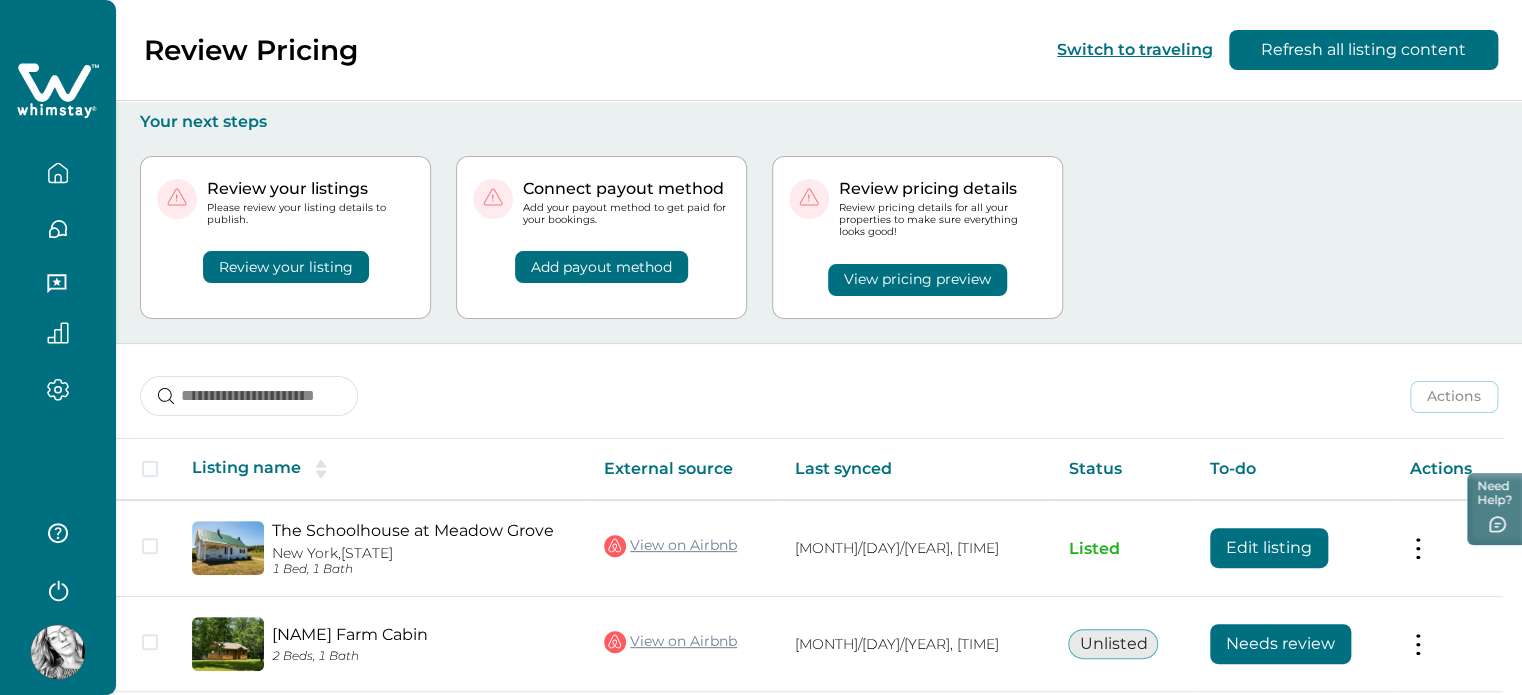 click on "Your next steps" at bounding box center (819, 122) 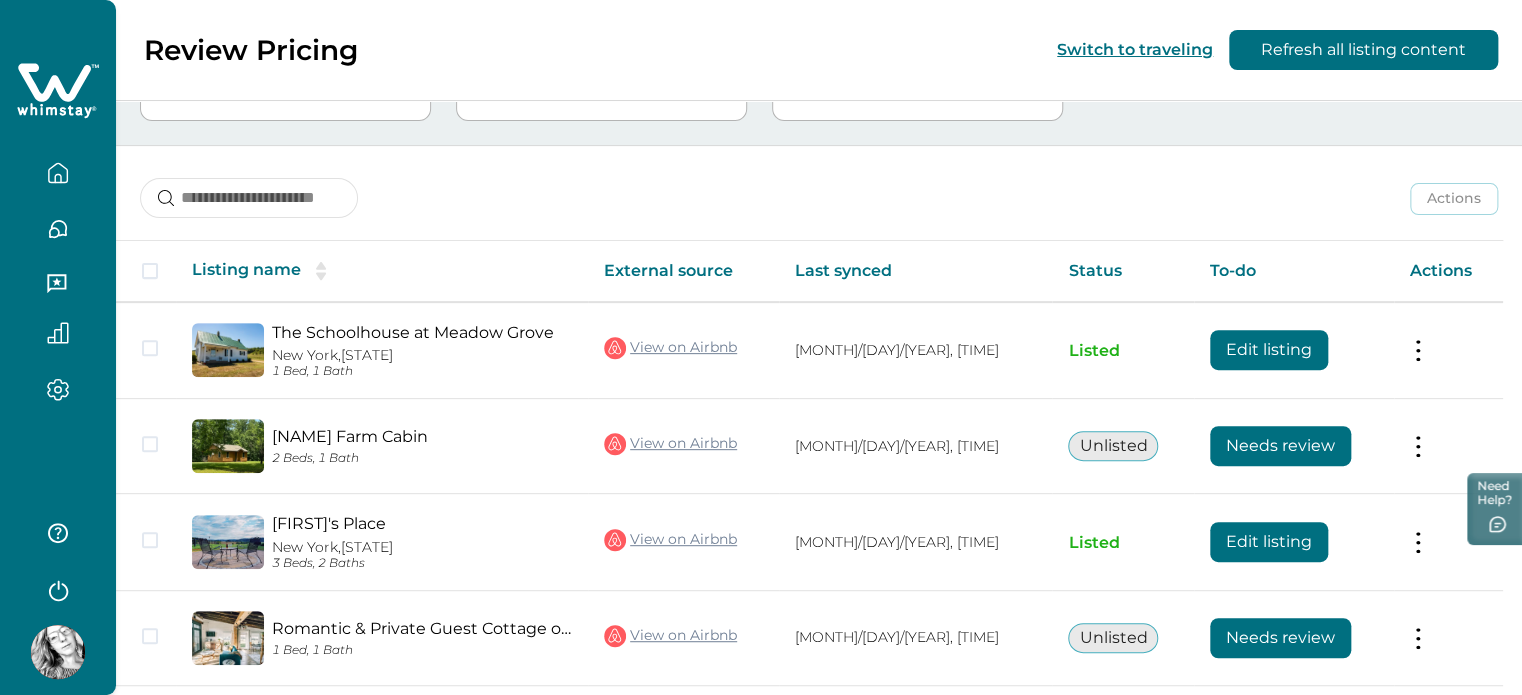 scroll, scrollTop: 0, scrollLeft: 0, axis: both 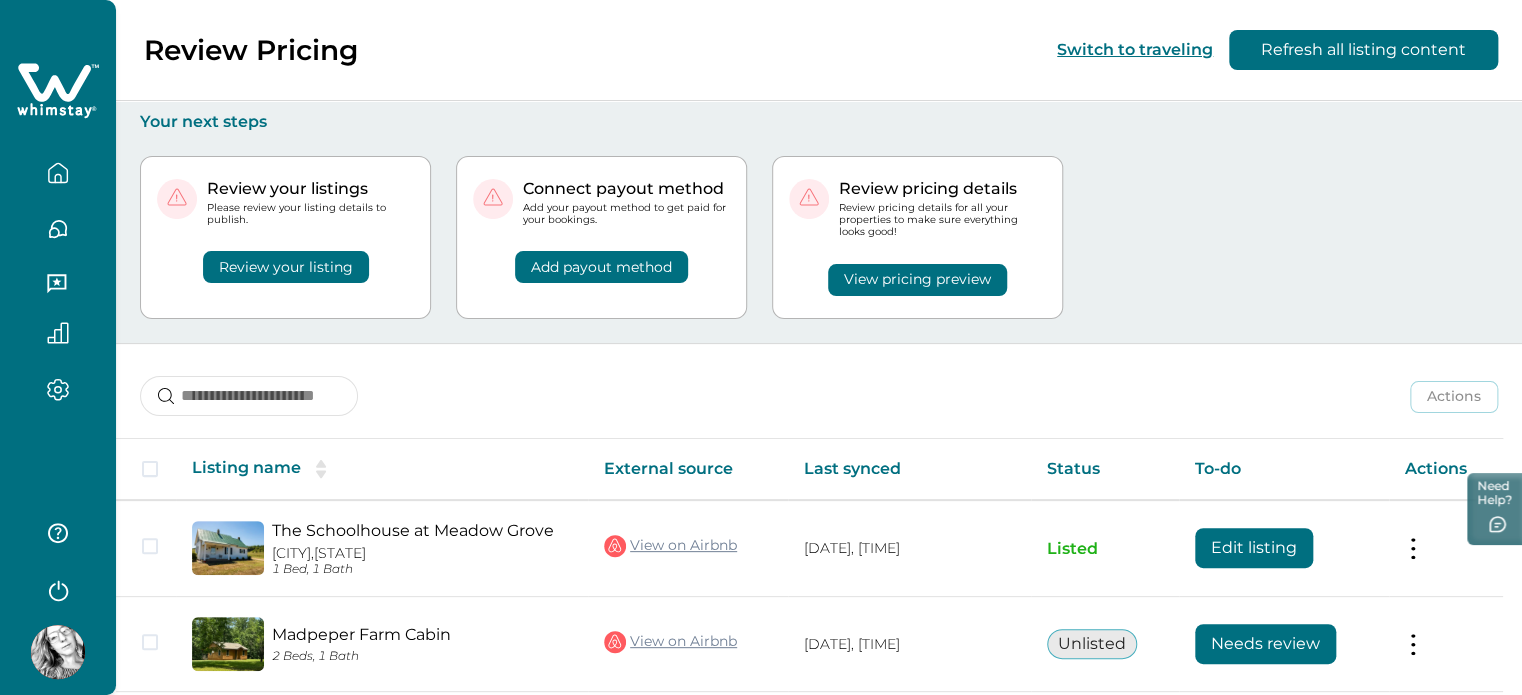 click on "Review your listings  Please review your listing details to publish. Review your listing Connect payout method Add your payout method to get paid for your bookings. Add payout method Review pricing details Review pricing details for all your properties to make sure everything looks good! View pricing preview" at bounding box center (819, 237) 